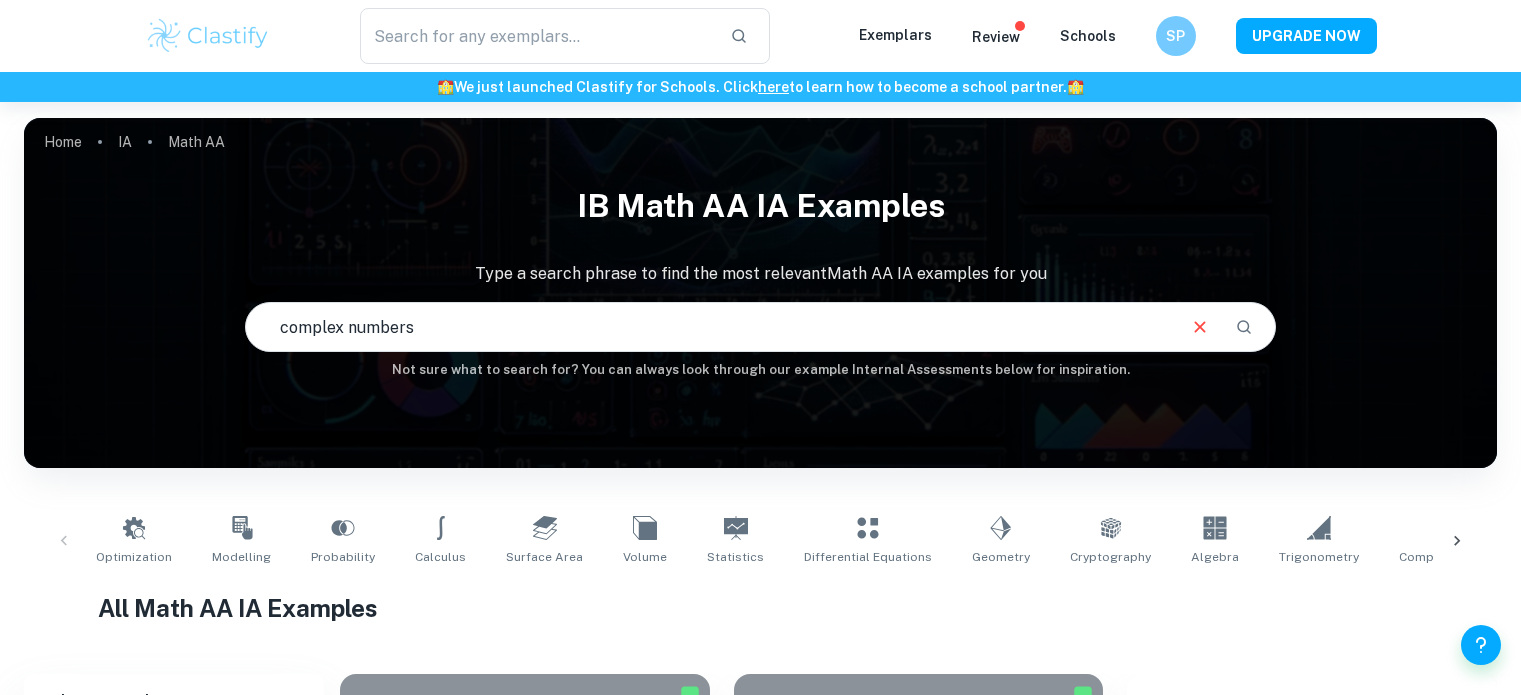 scroll, scrollTop: 0, scrollLeft: 0, axis: both 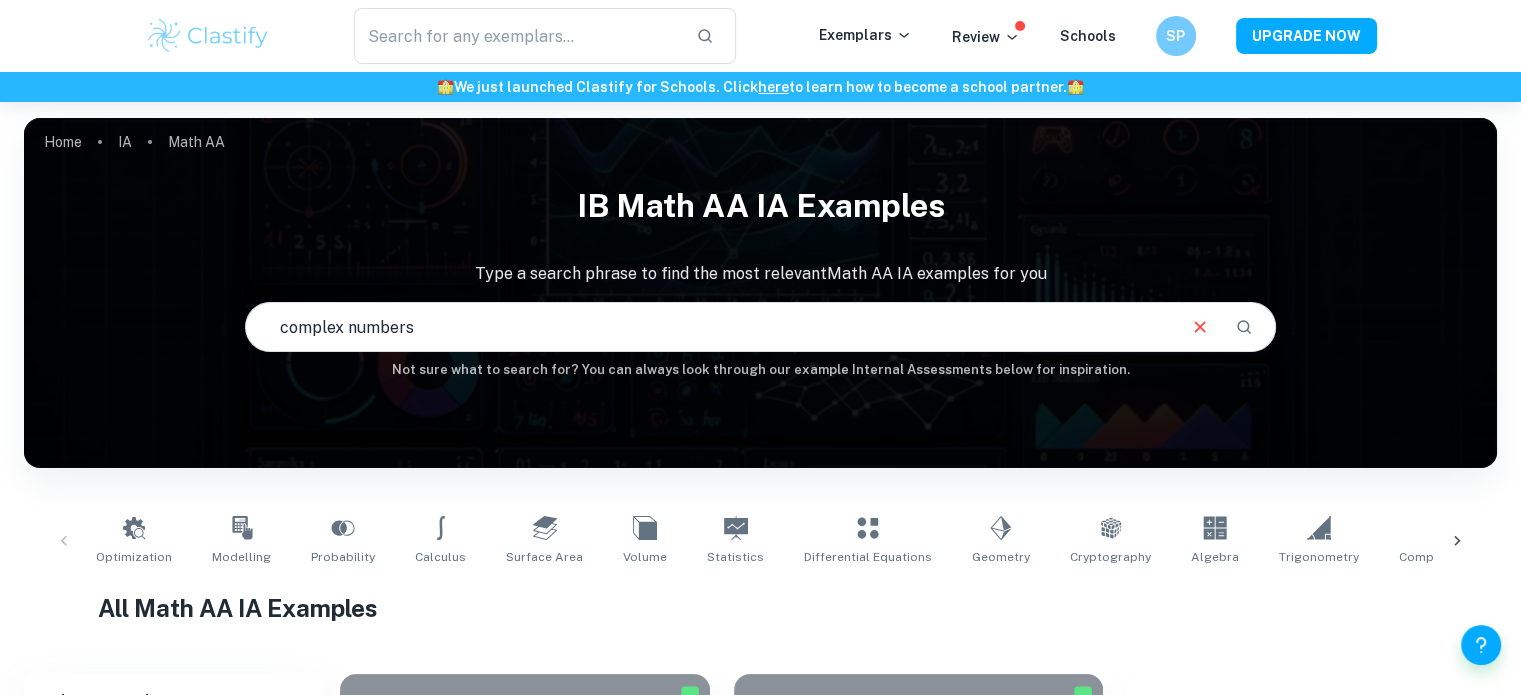 type on "complex numbers" 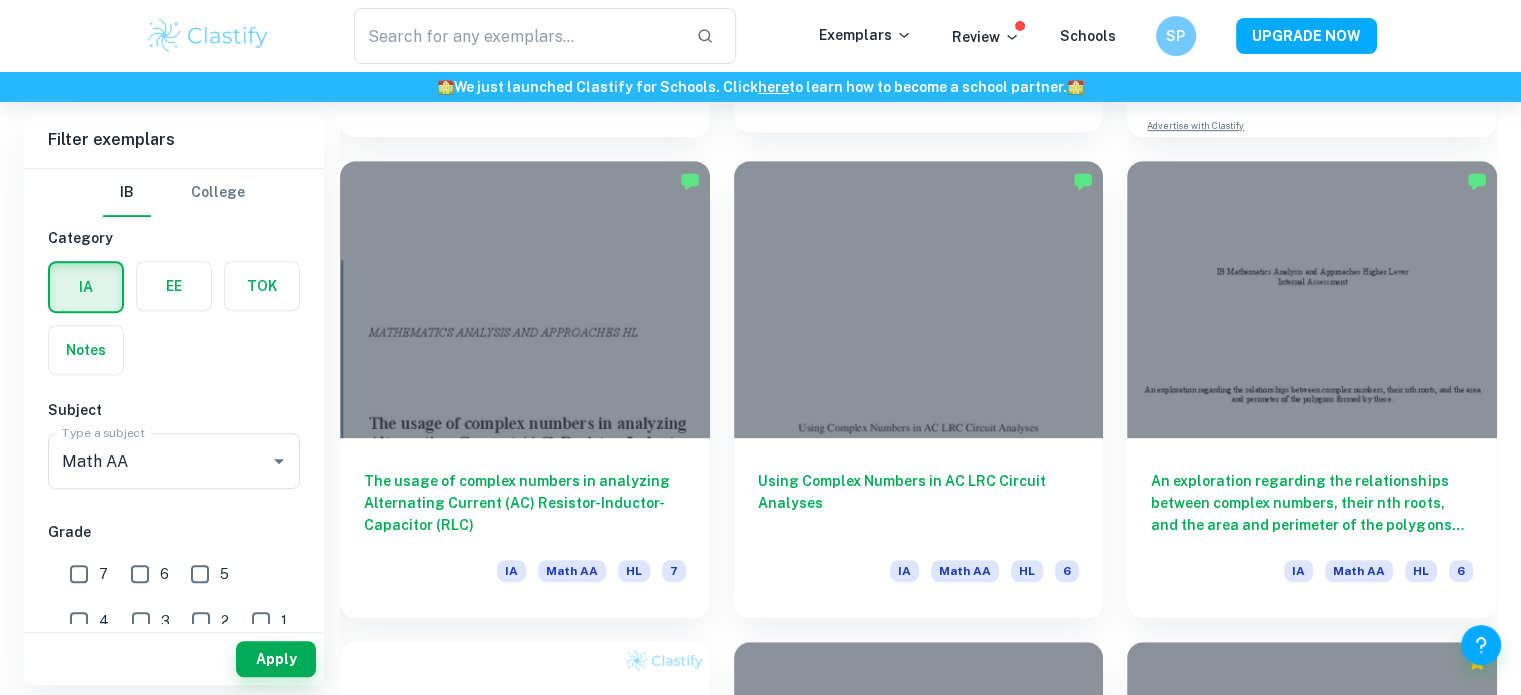 scroll, scrollTop: 995, scrollLeft: 0, axis: vertical 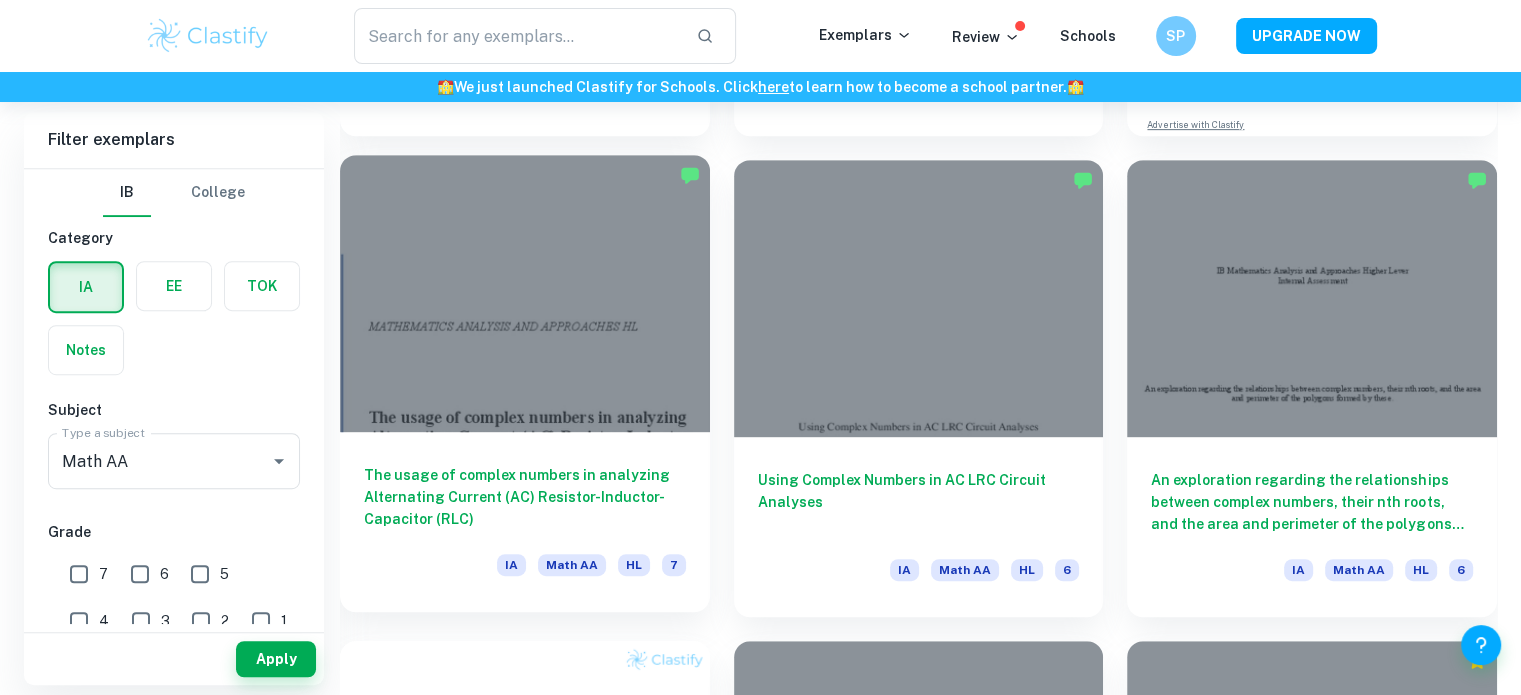 click at bounding box center [525, 293] 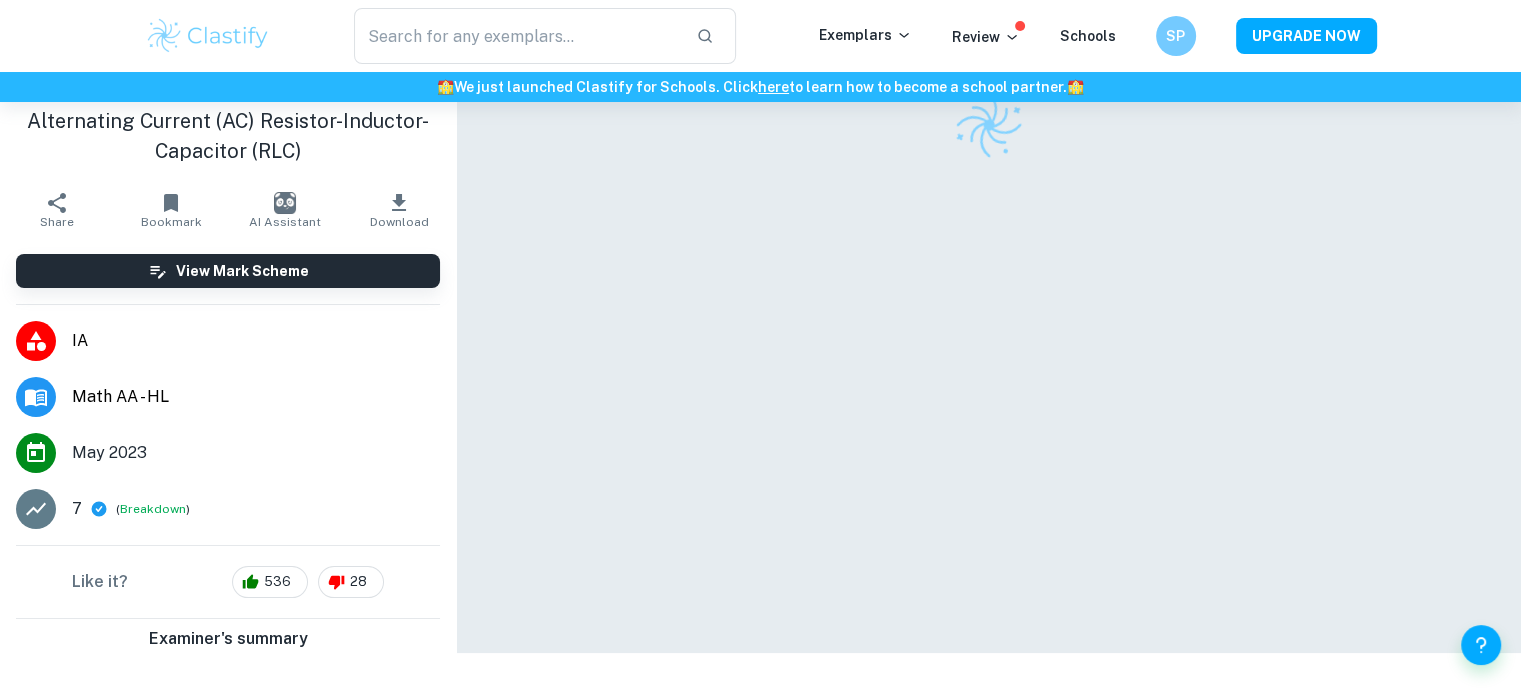 scroll, scrollTop: 0, scrollLeft: 0, axis: both 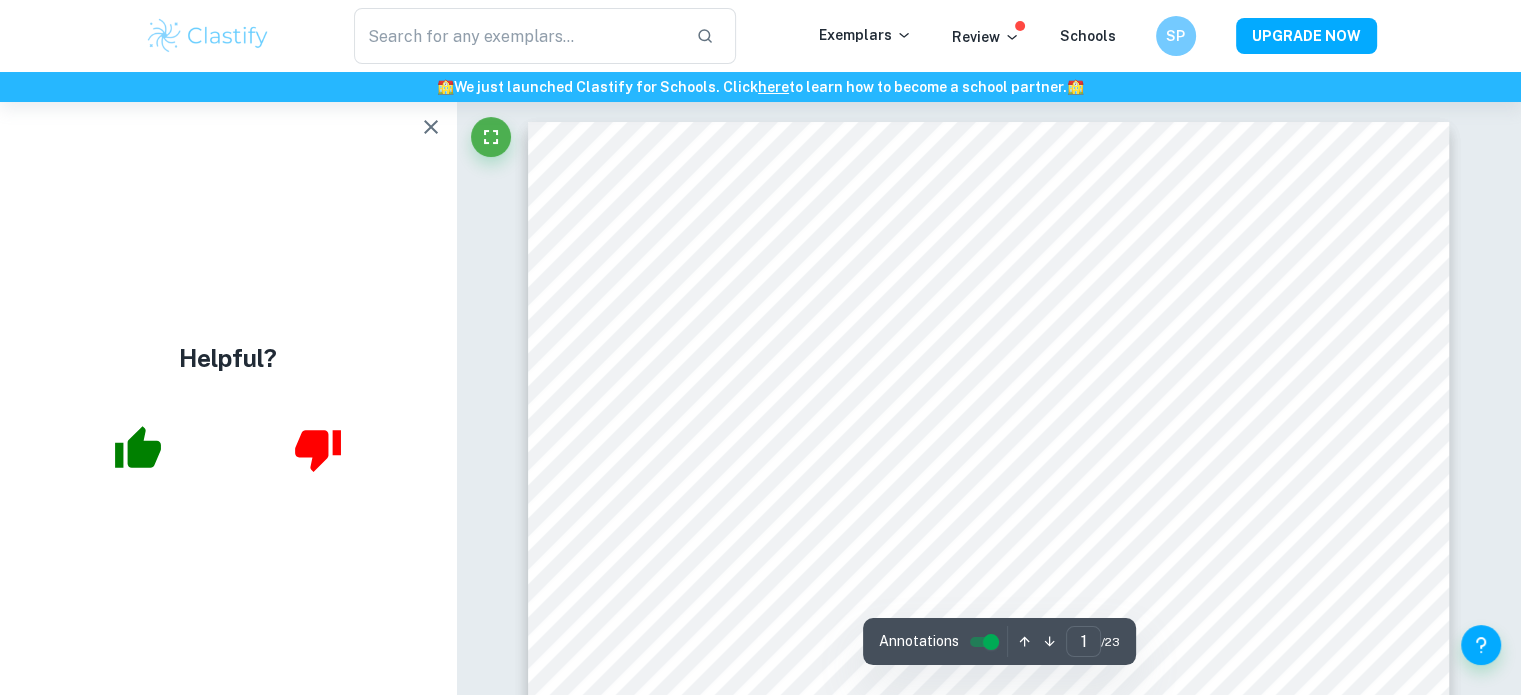 click 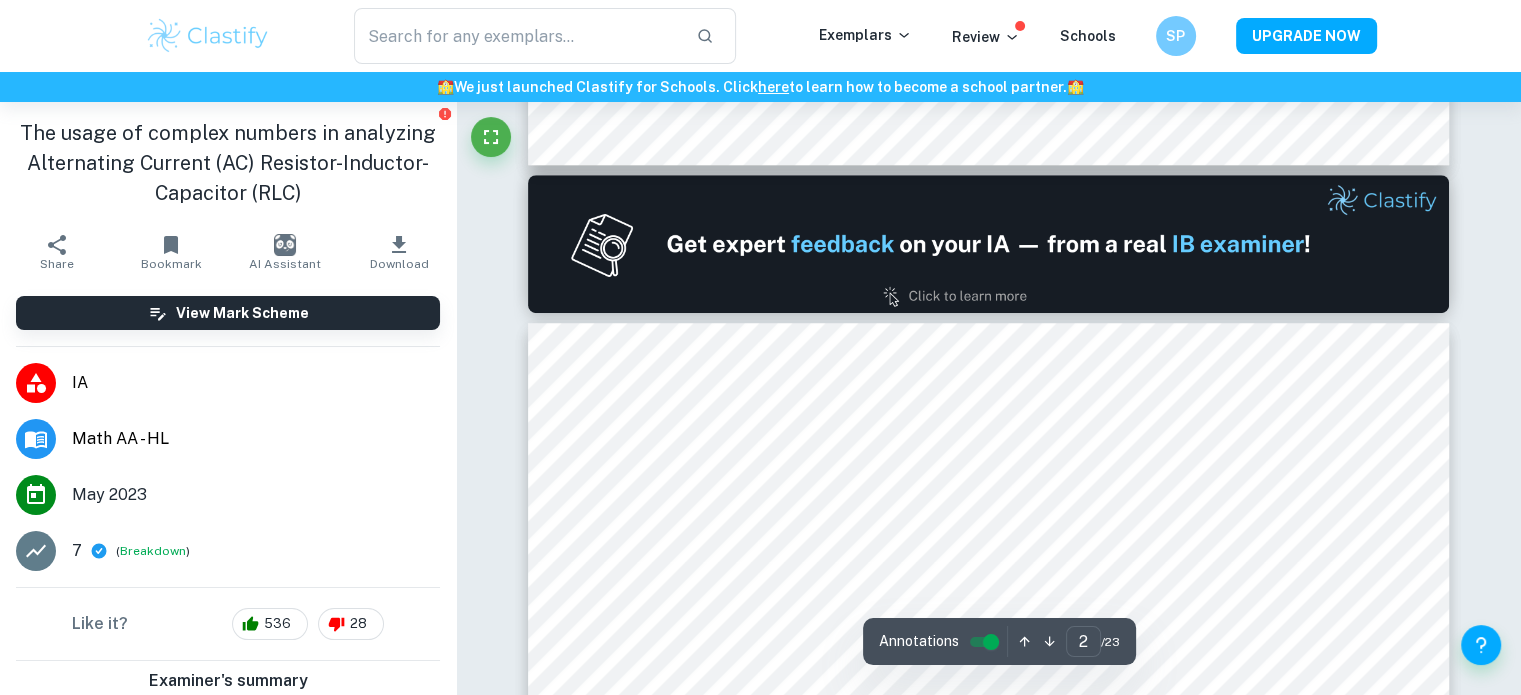 scroll, scrollTop: 1724, scrollLeft: 0, axis: vertical 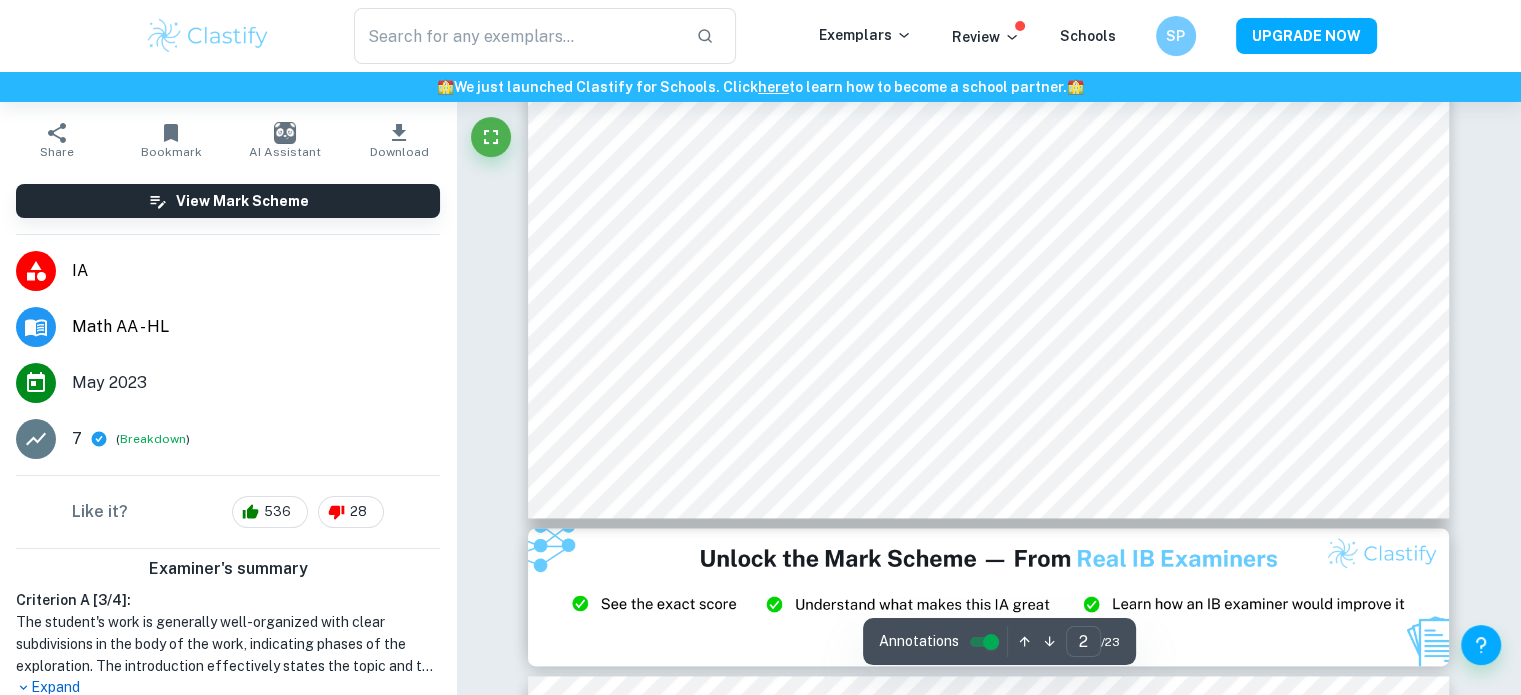 type on "3" 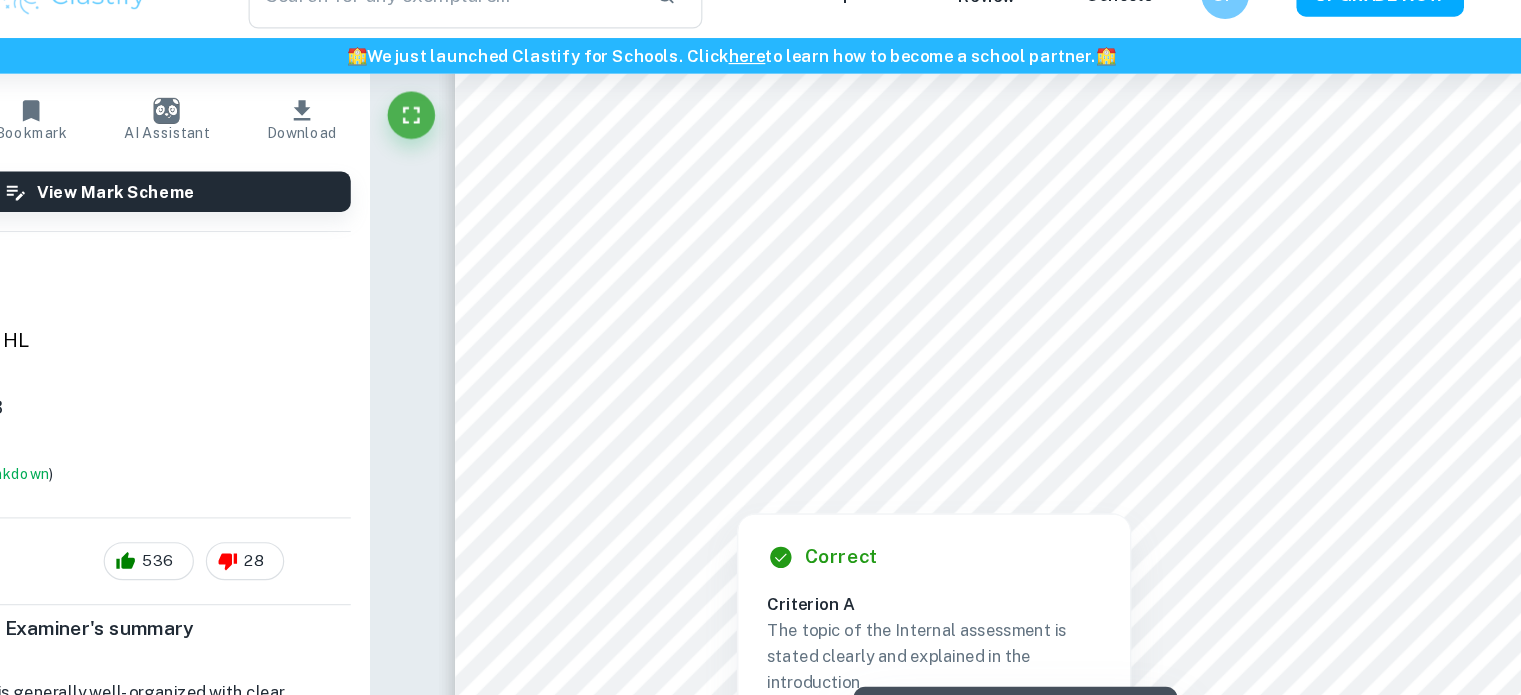 scroll, scrollTop: 2996, scrollLeft: 0, axis: vertical 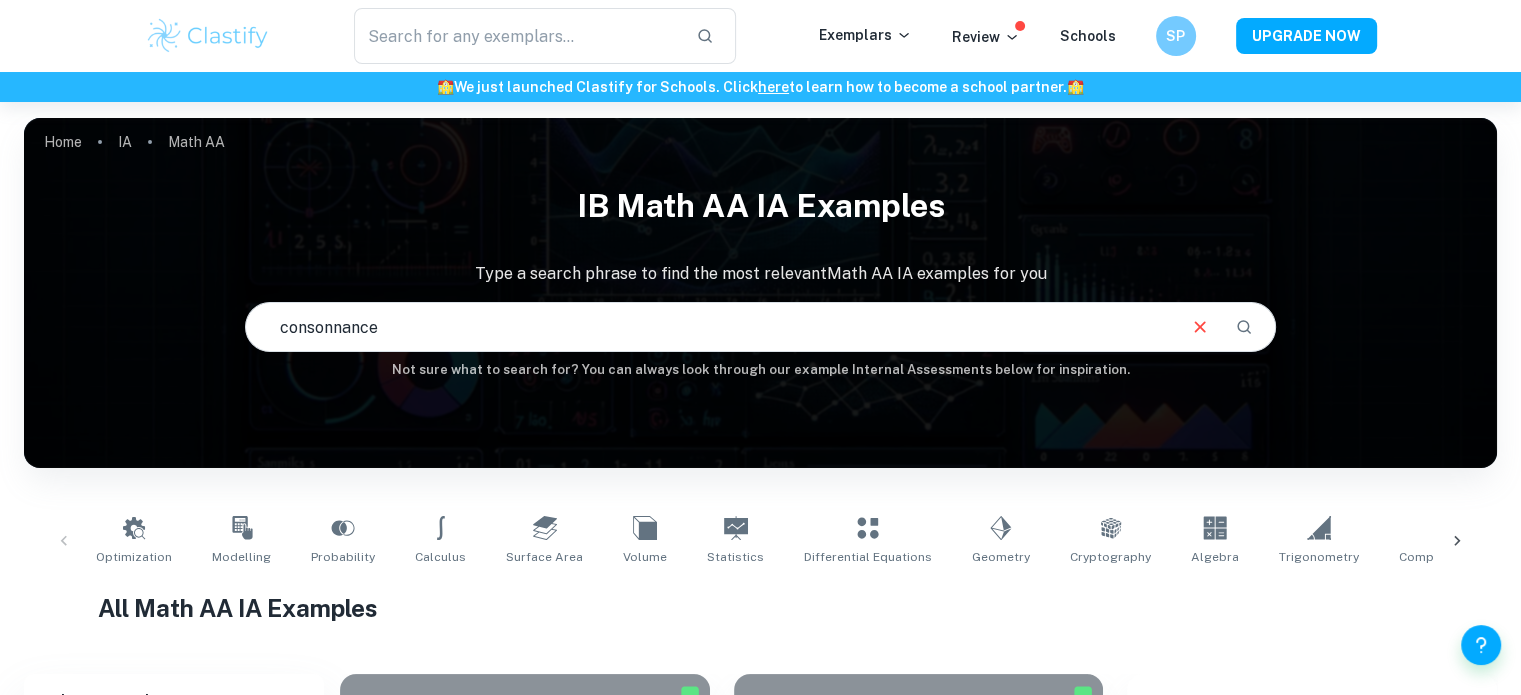 type on "consonnance" 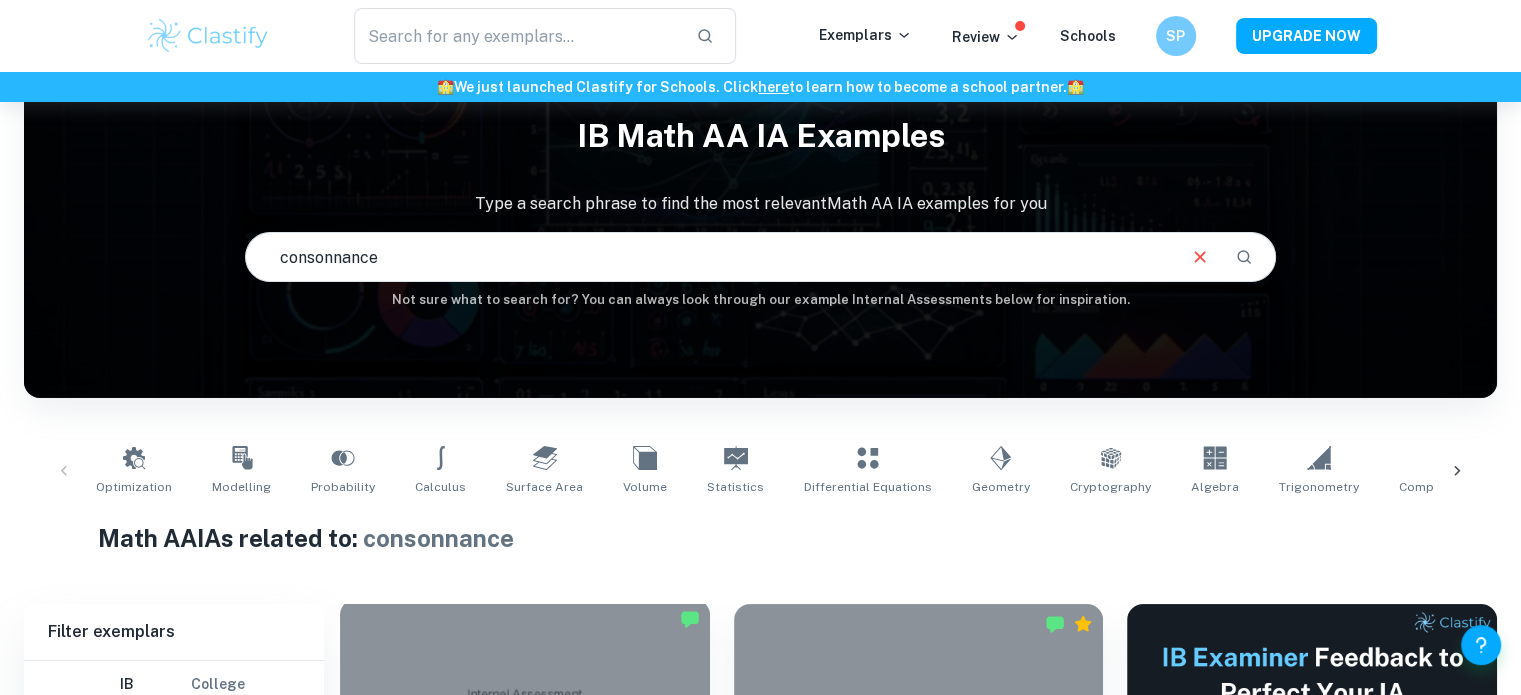 scroll, scrollTop: 0, scrollLeft: 0, axis: both 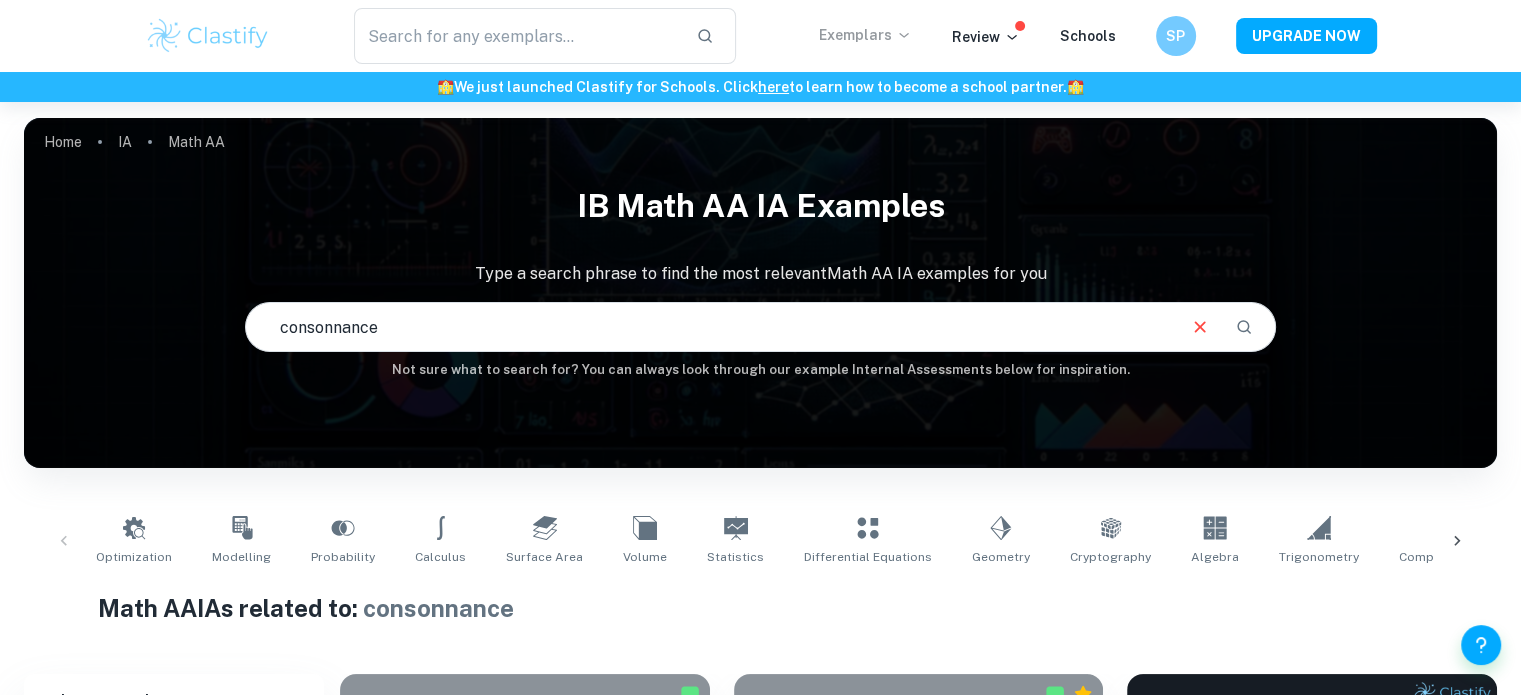 click on "Exemplars" at bounding box center (865, 35) 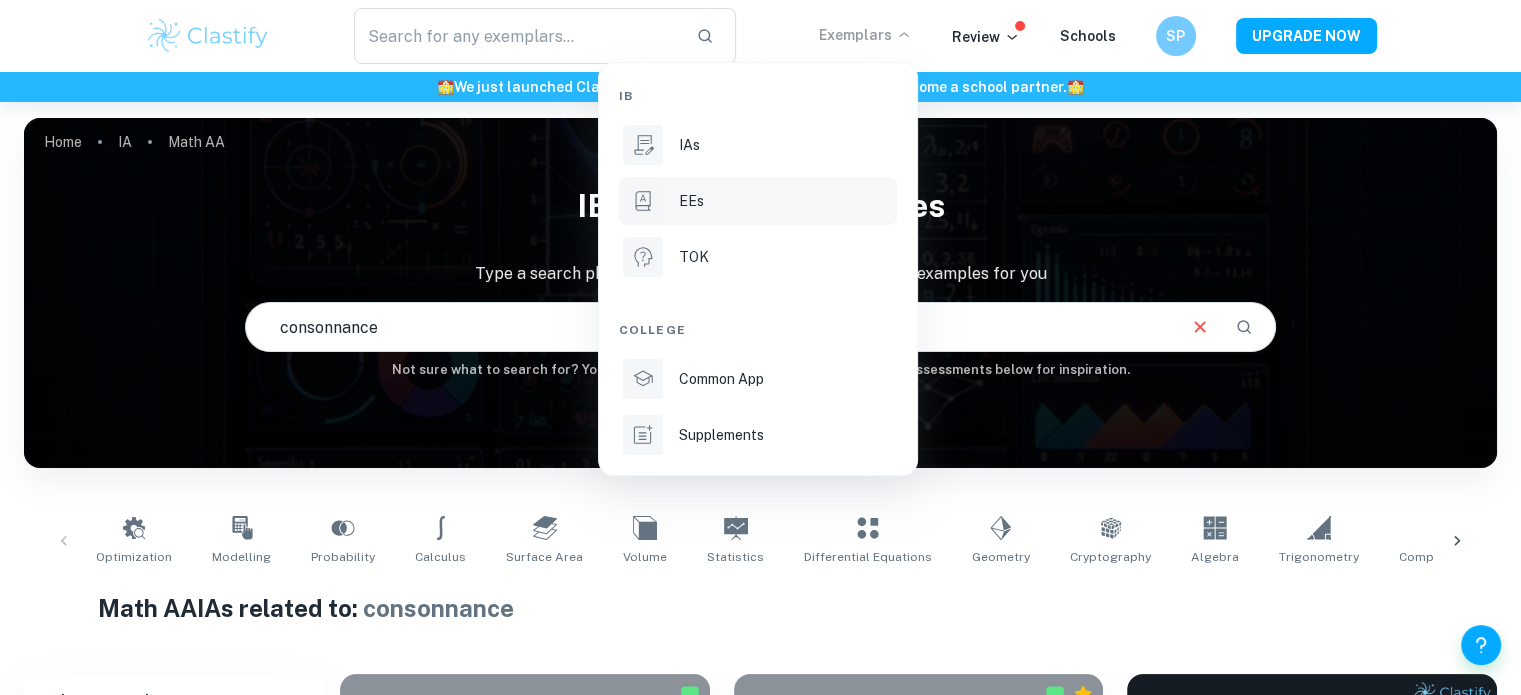 click on "EEs" at bounding box center [691, 201] 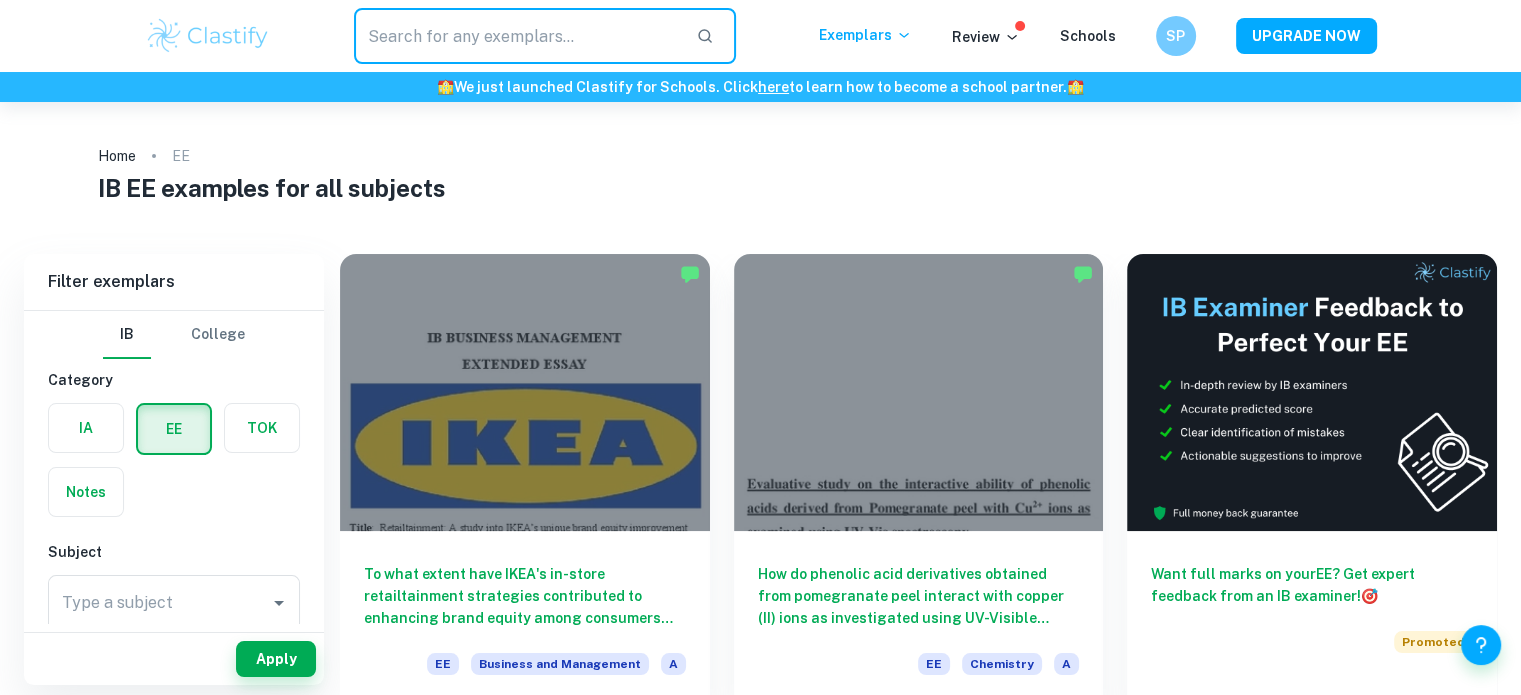 click at bounding box center [517, 36] 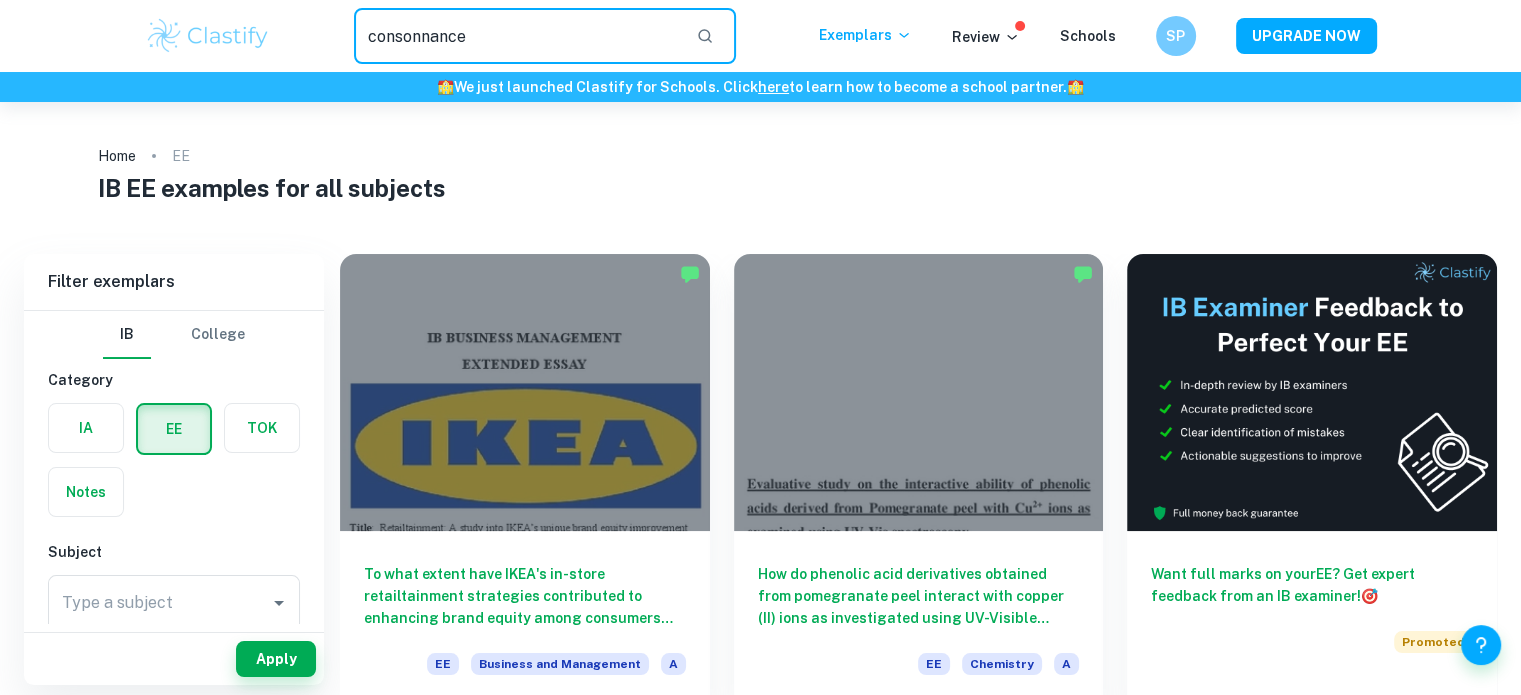 type on "consonnance" 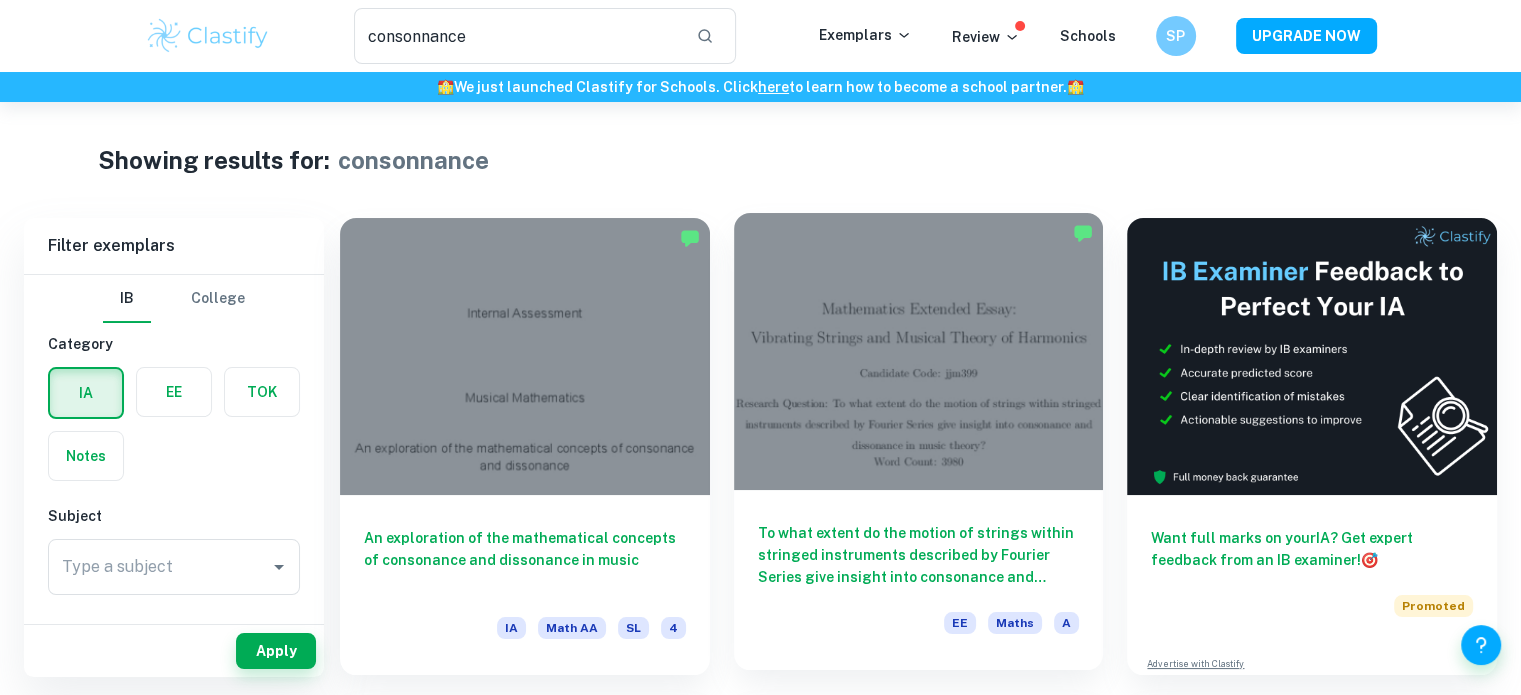 click at bounding box center [919, 351] 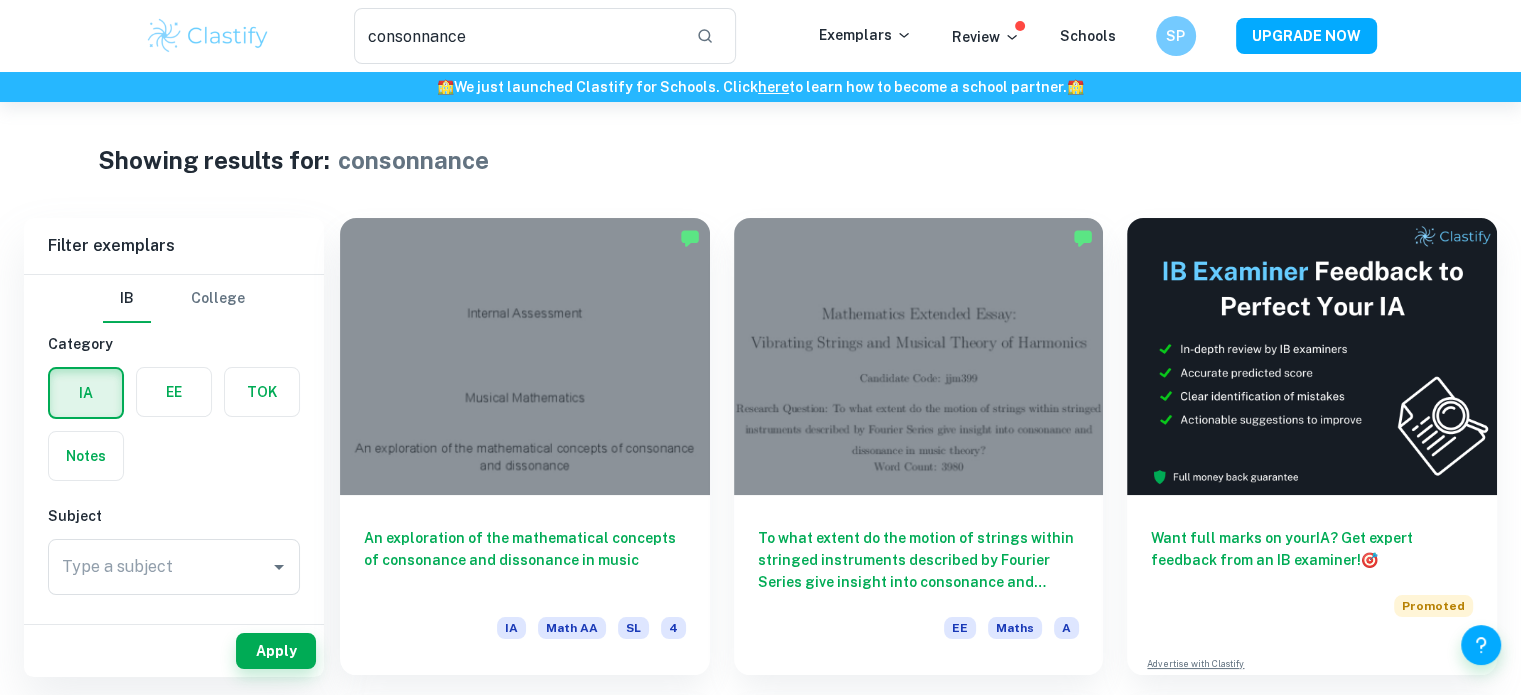 type 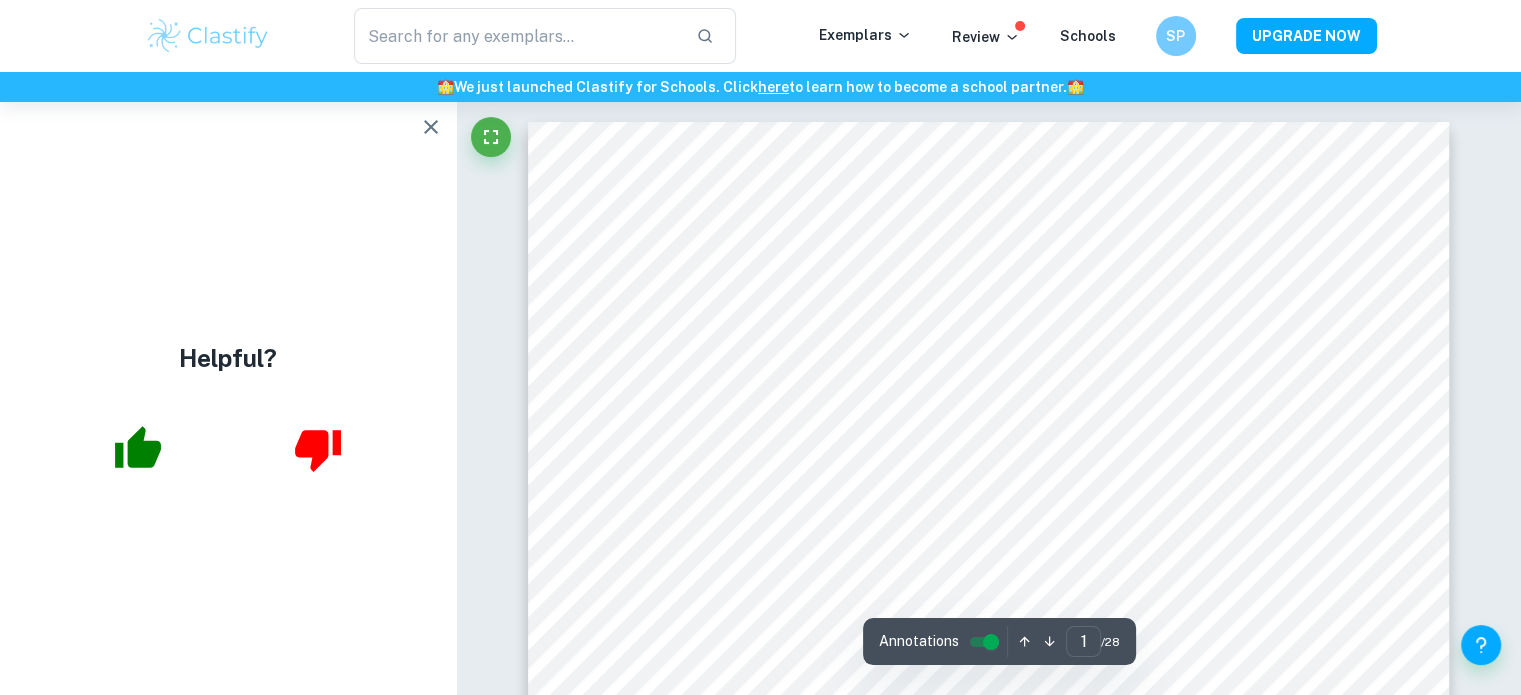 scroll, scrollTop: 135, scrollLeft: 0, axis: vertical 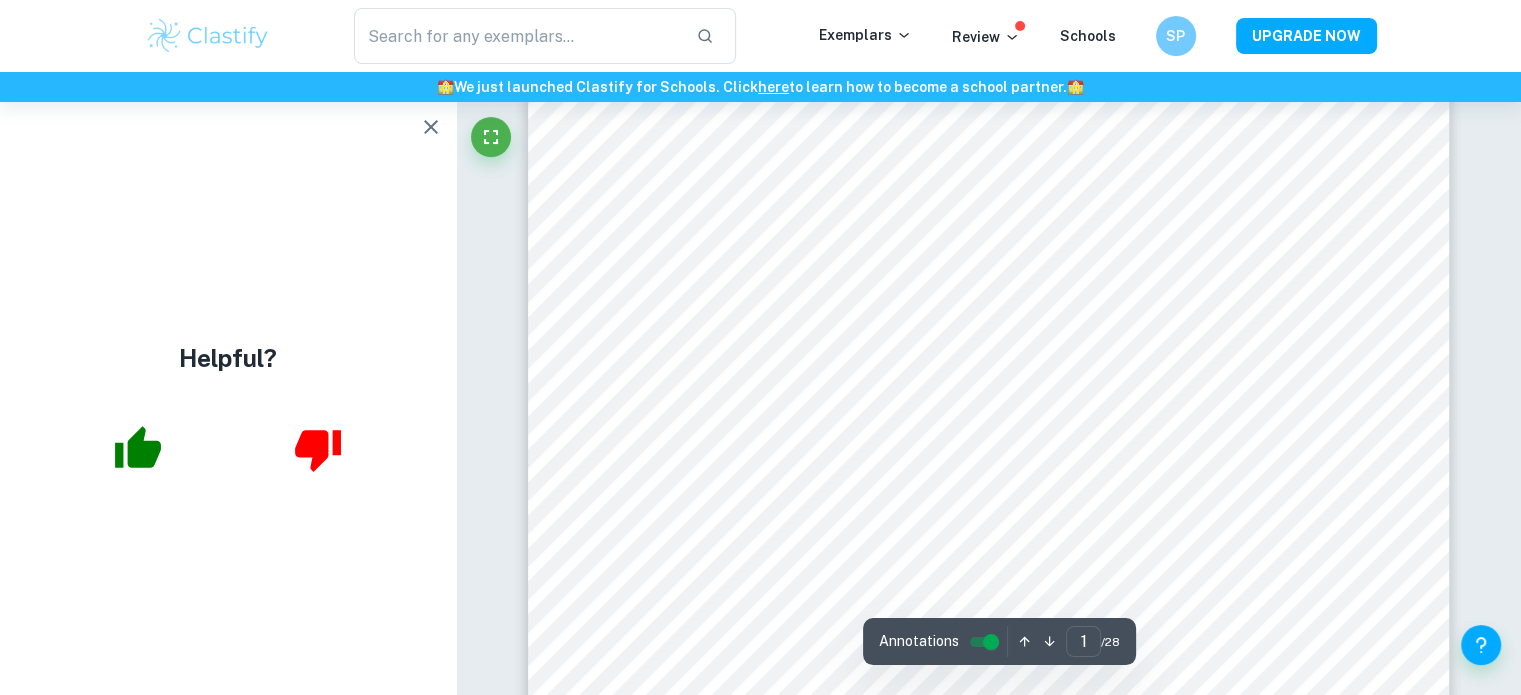 click 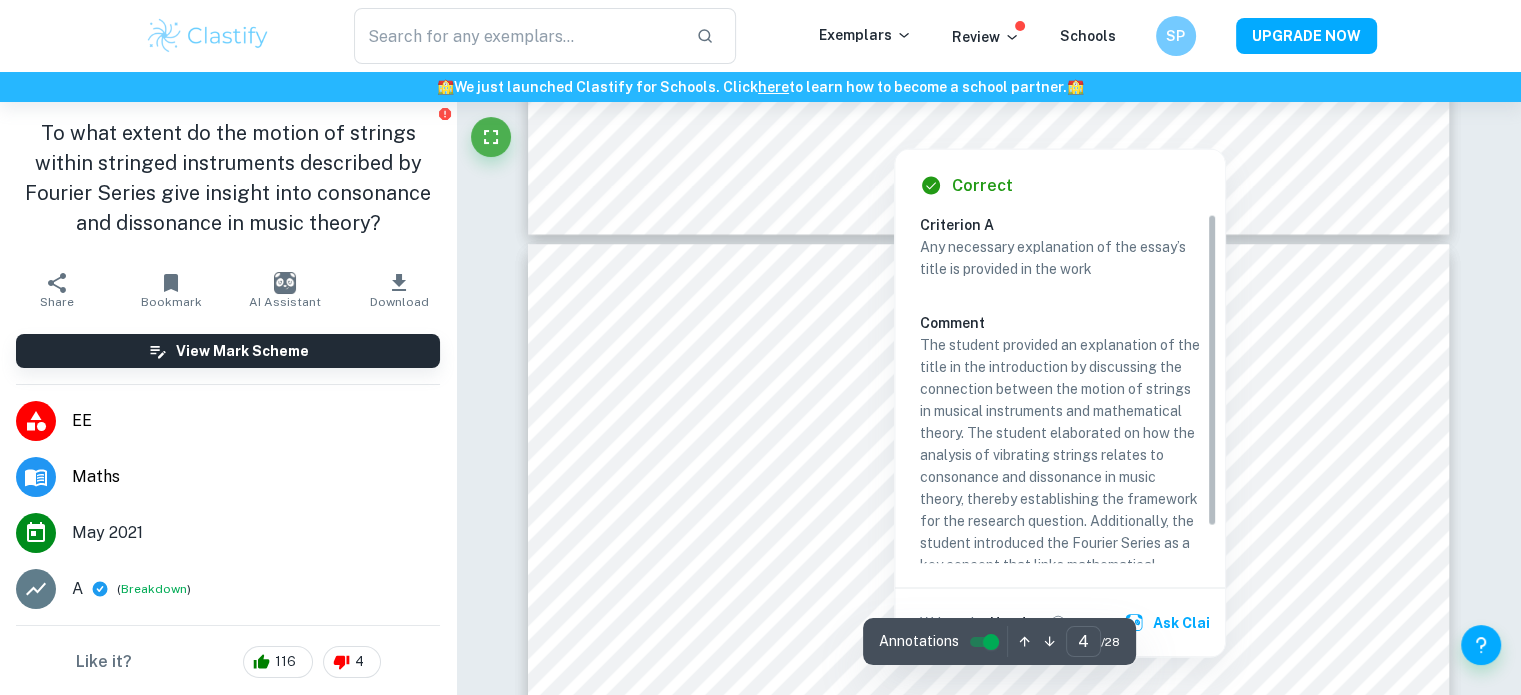 scroll, scrollTop: 4113, scrollLeft: 0, axis: vertical 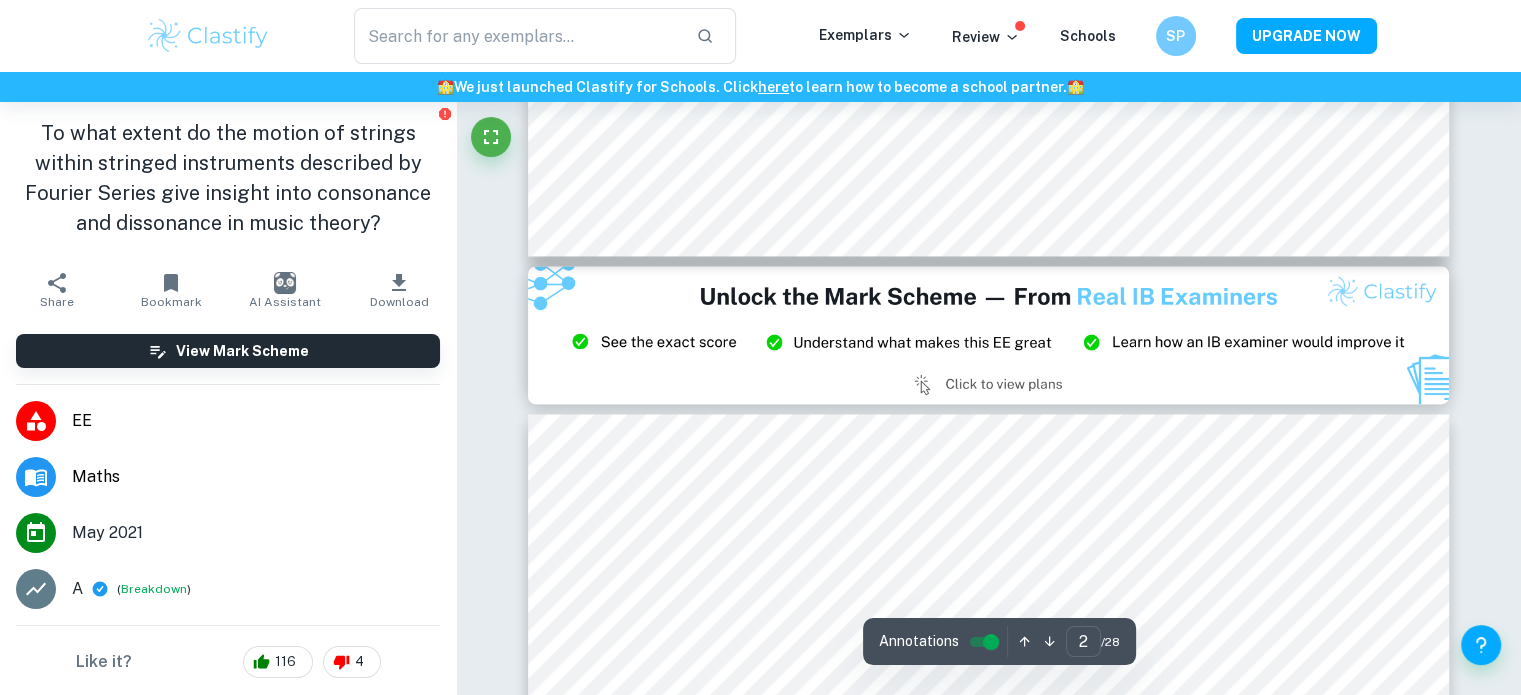 type on "3" 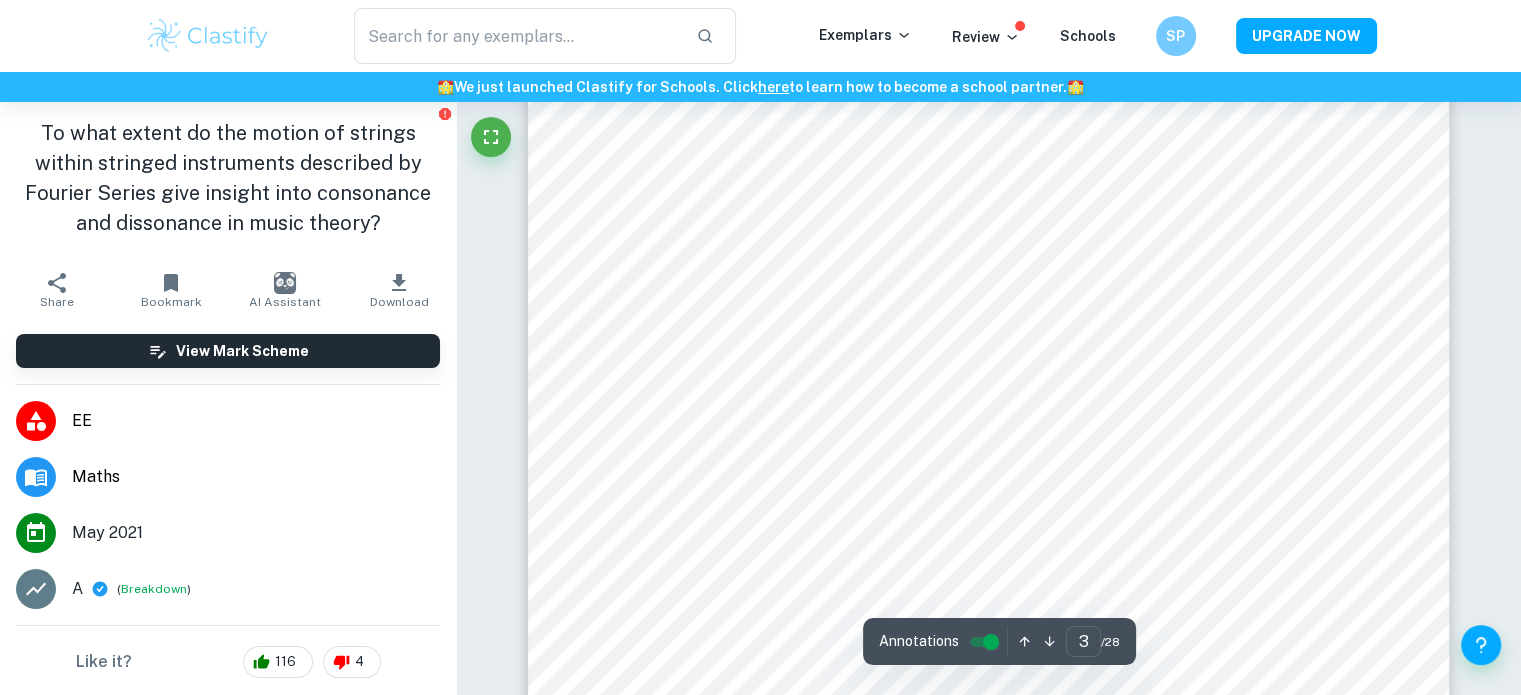 scroll, scrollTop: 3095, scrollLeft: 0, axis: vertical 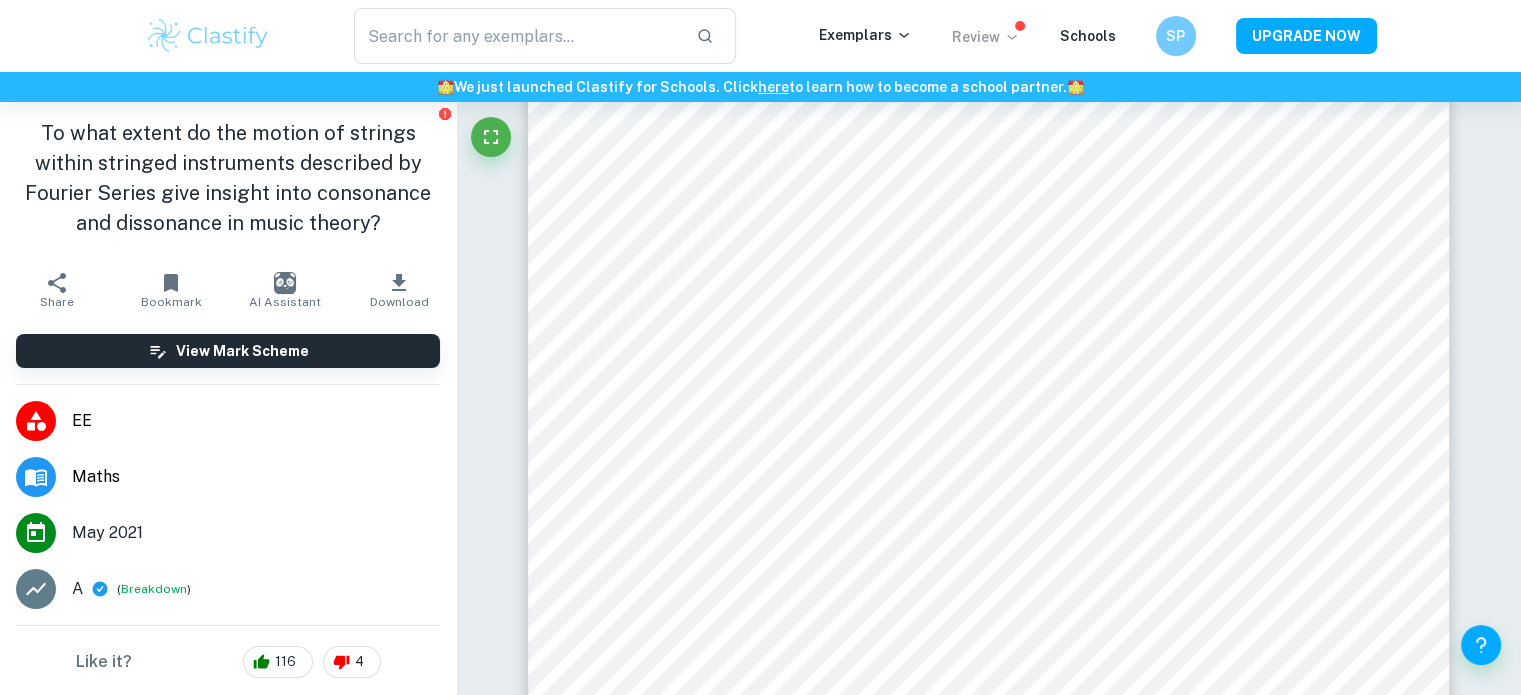 click on "Review" at bounding box center [986, 37] 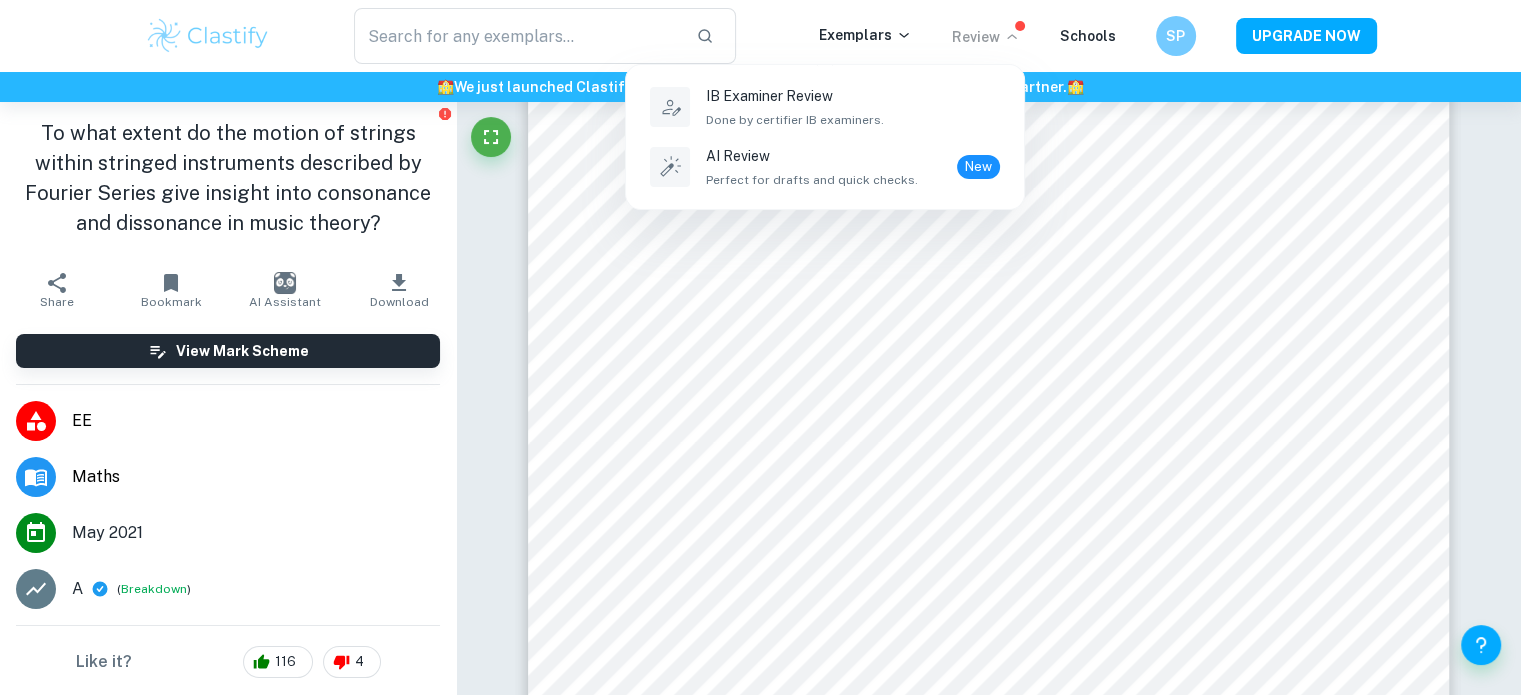 click at bounding box center (760, 347) 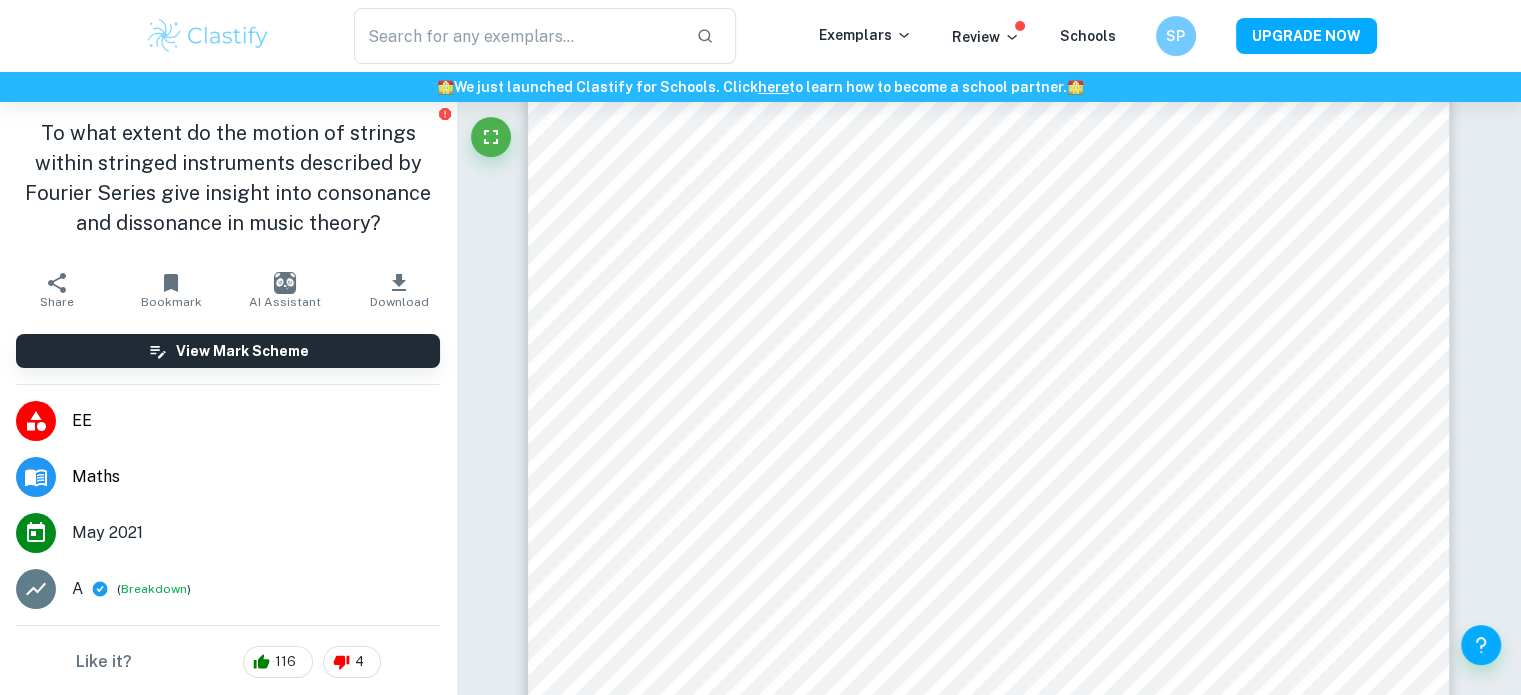 click on "Review" at bounding box center (986, 37) 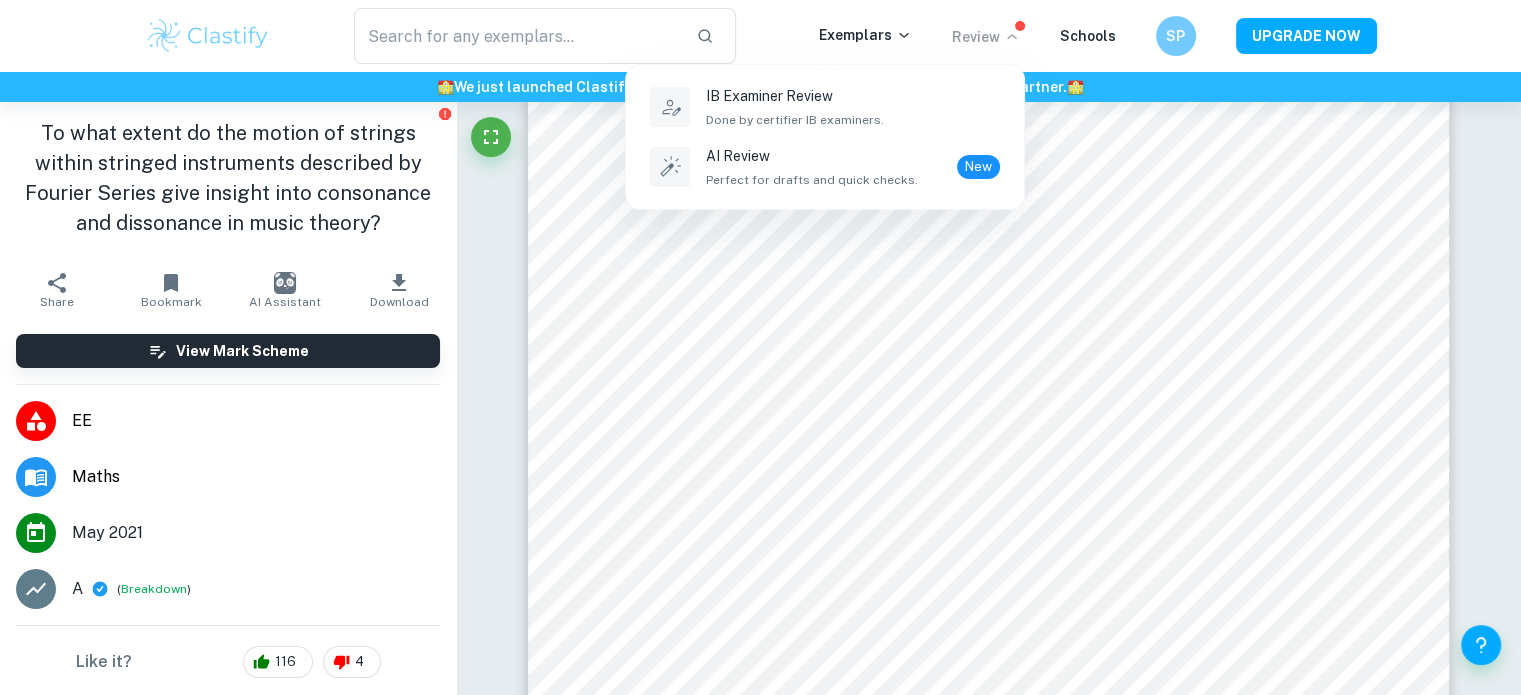 click at bounding box center [760, 347] 